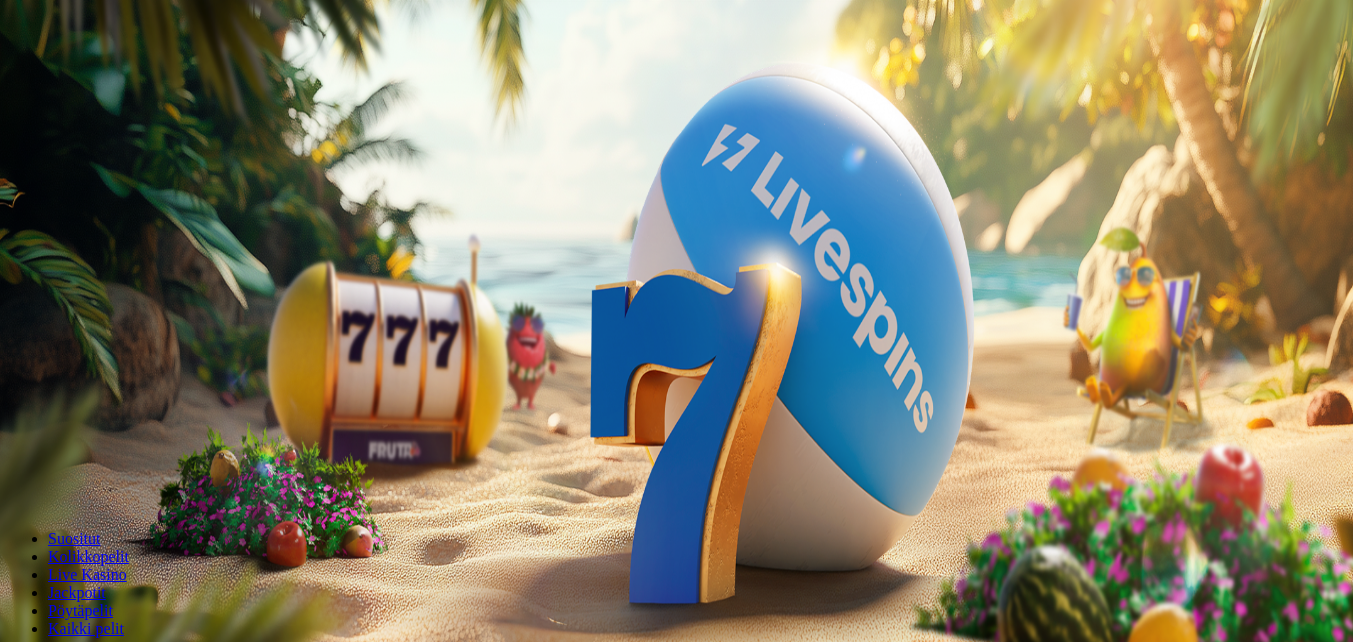 scroll, scrollTop: 0, scrollLeft: 0, axis: both 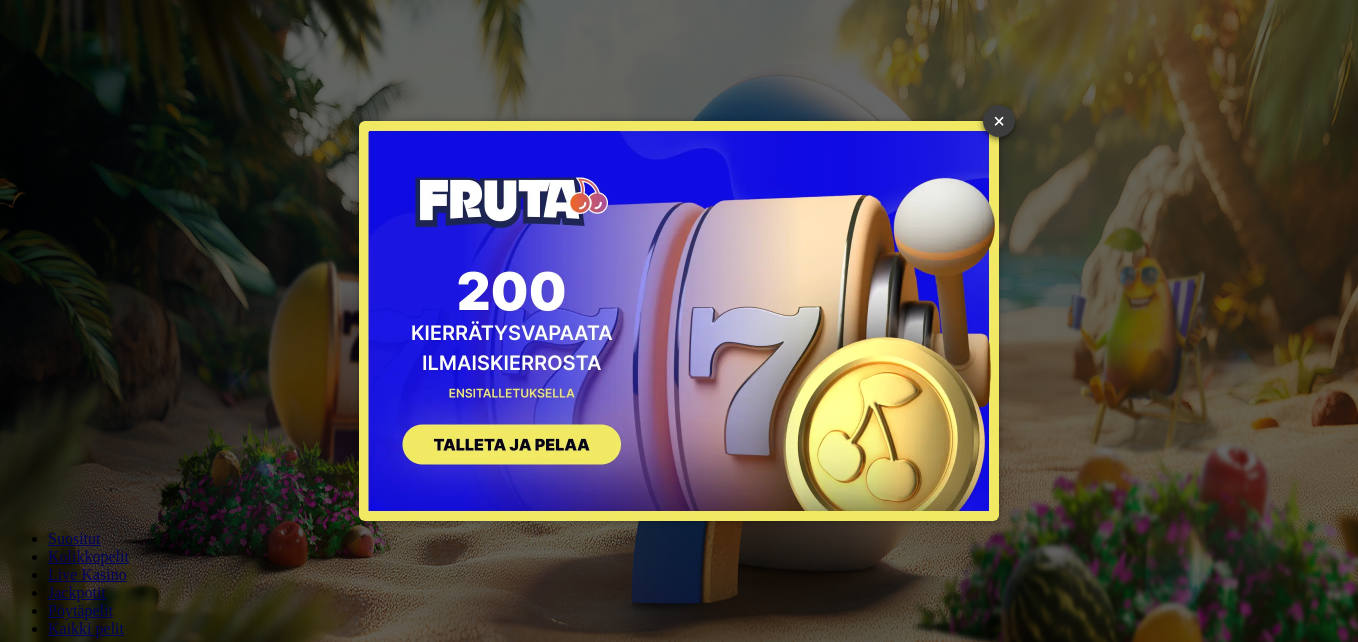 click on "×" at bounding box center [999, 121] 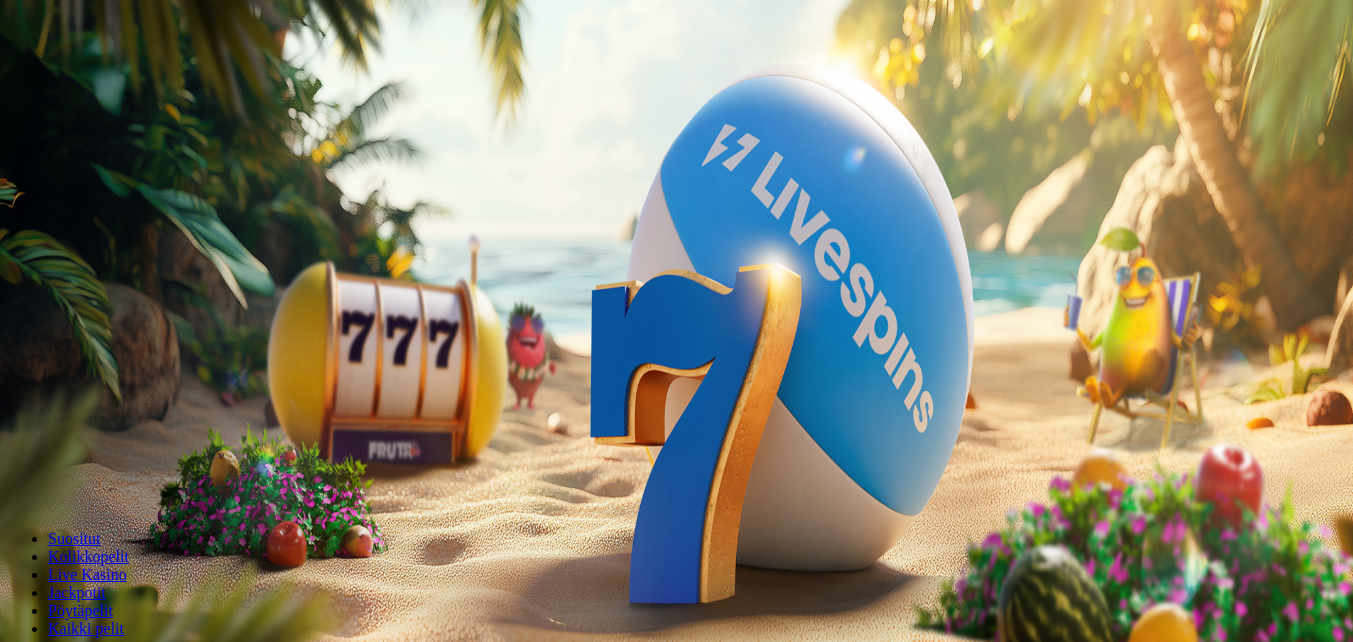 click on "Kirjaudu" at bounding box center [138, 72] 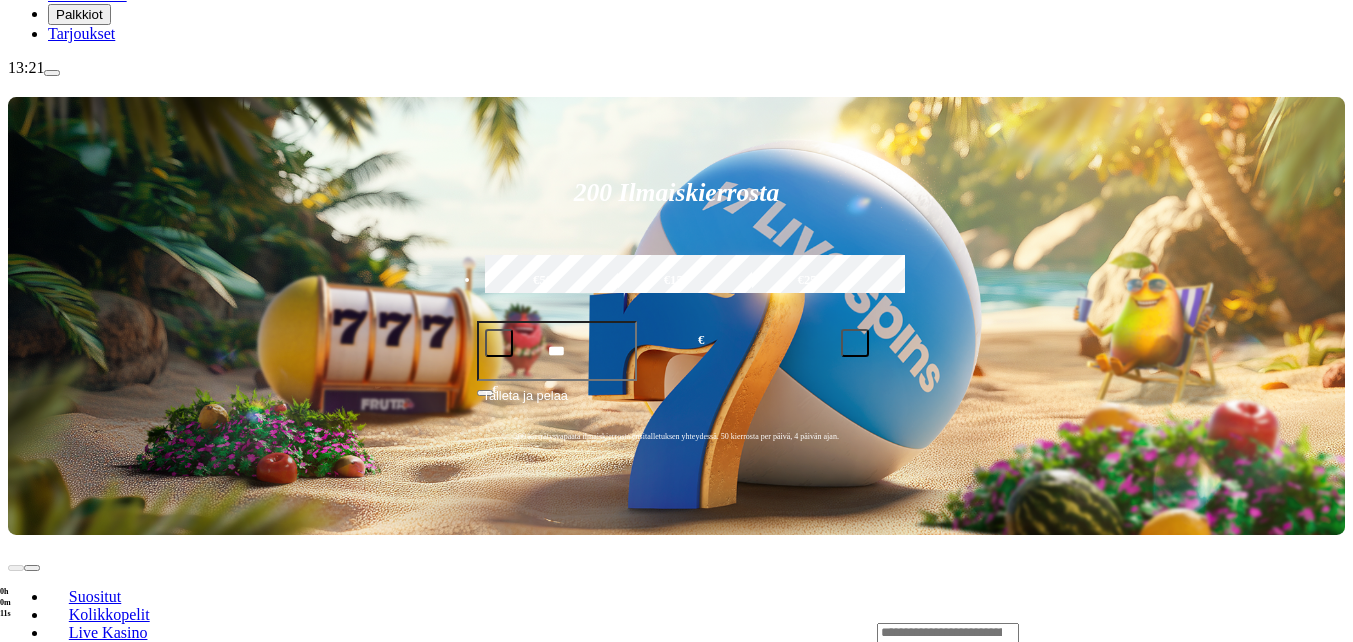 scroll, scrollTop: 400, scrollLeft: 0, axis: vertical 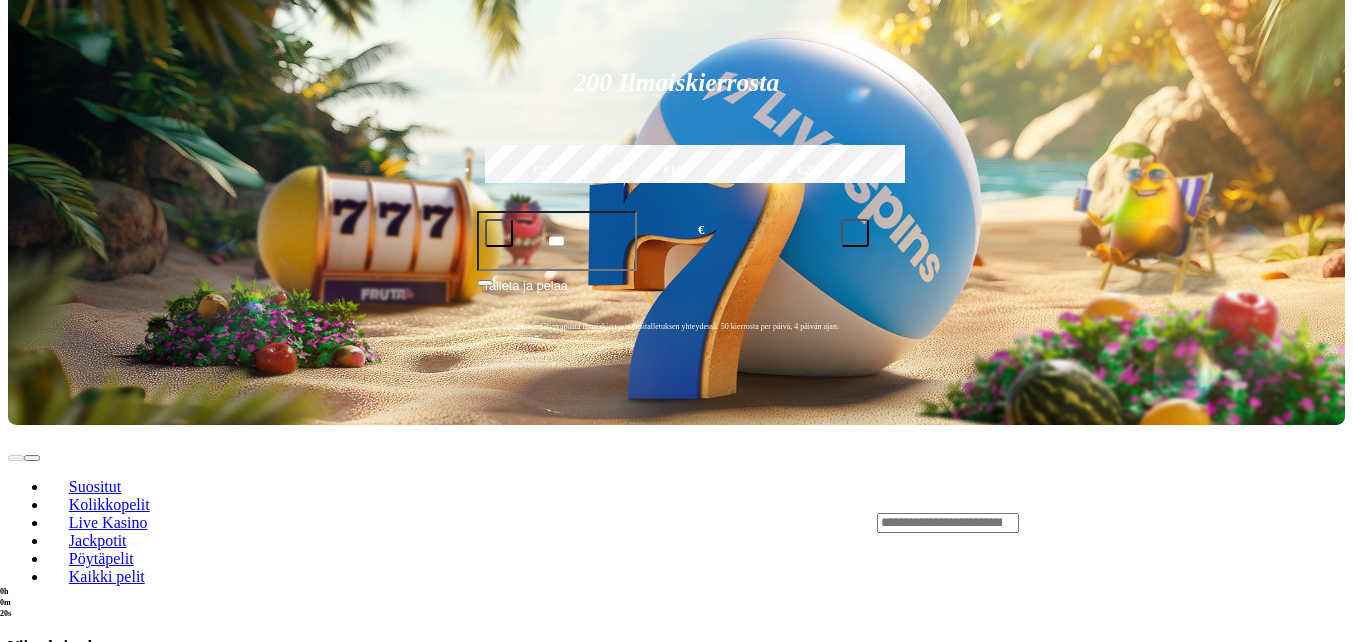click on "Pelaa nyt" at bounding box center [77, 2375] 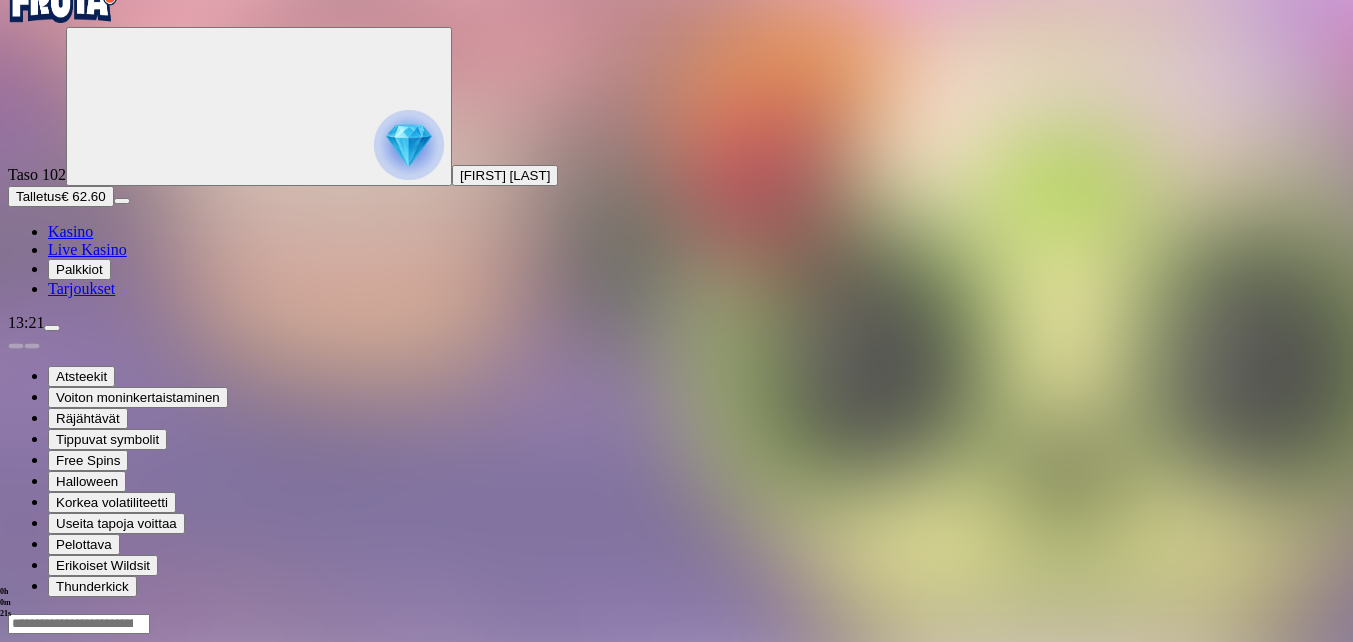 scroll, scrollTop: 0, scrollLeft: 0, axis: both 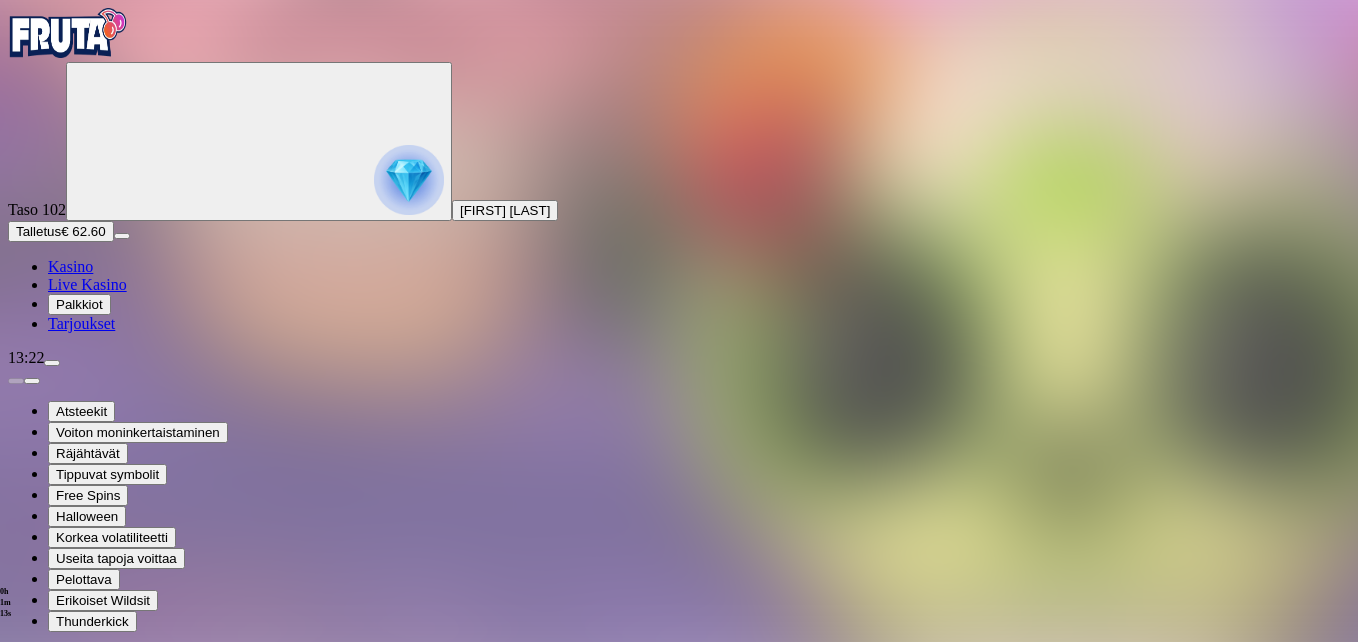 click at bounding box center [48, 841] 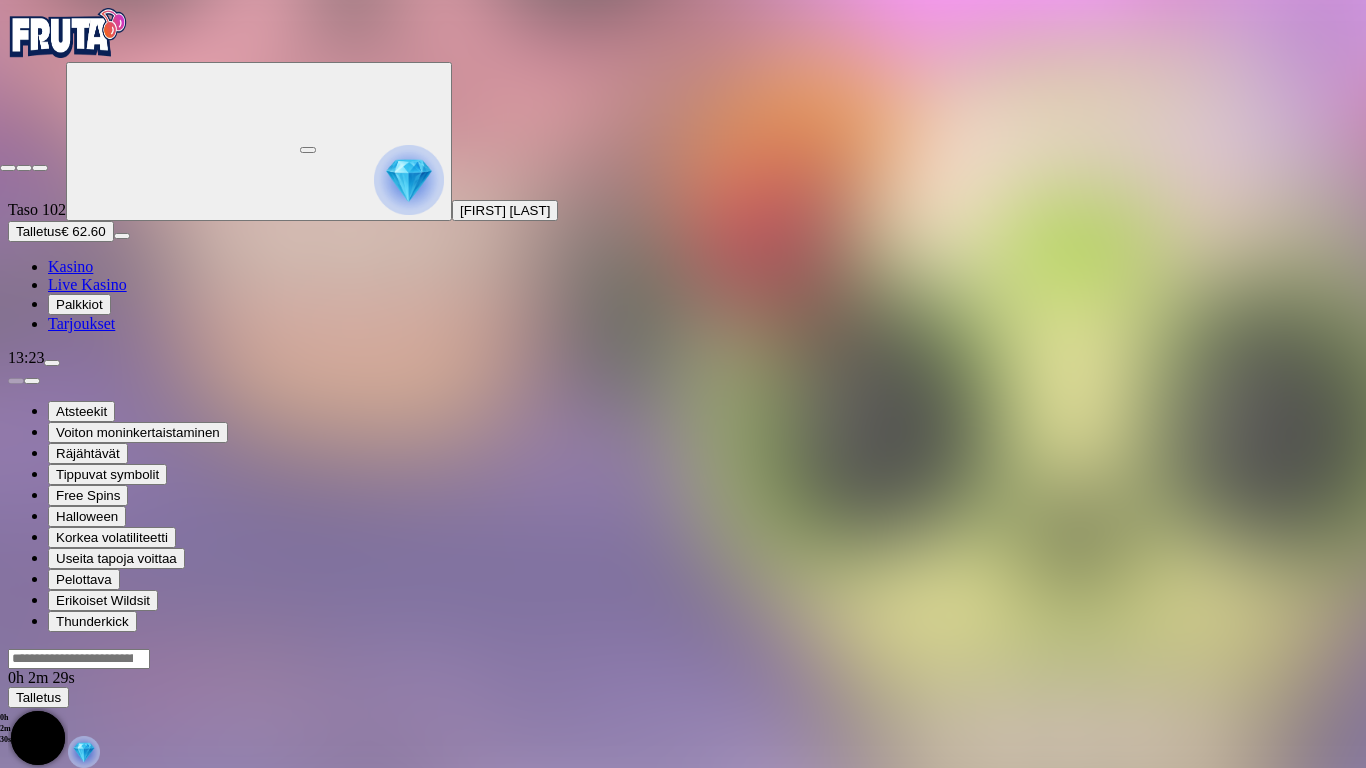 click at bounding box center (8, 168) 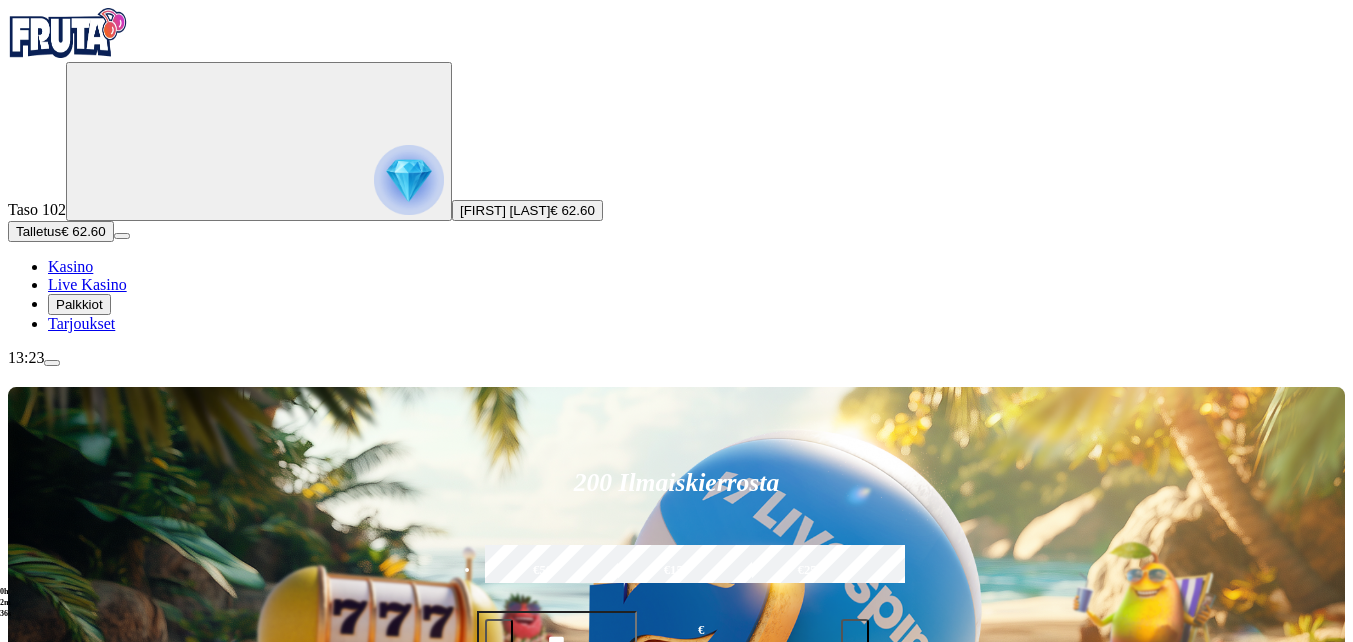 click at bounding box center [32, 1095] 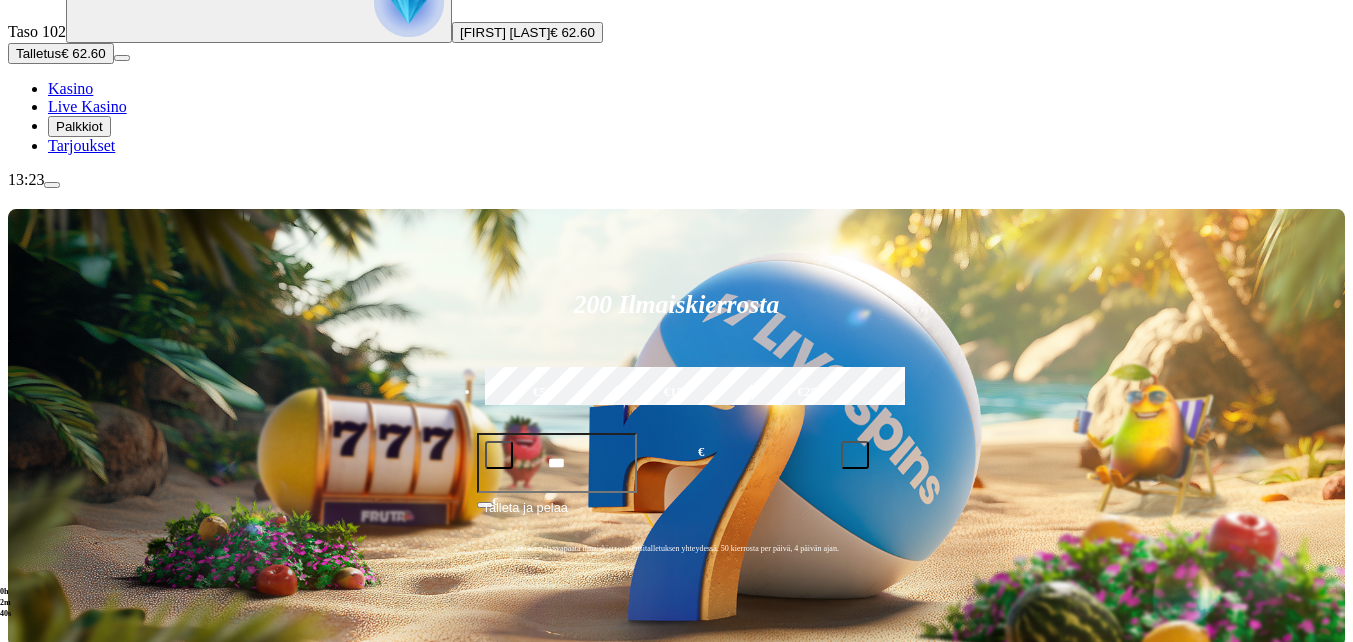 scroll, scrollTop: 200, scrollLeft: 0, axis: vertical 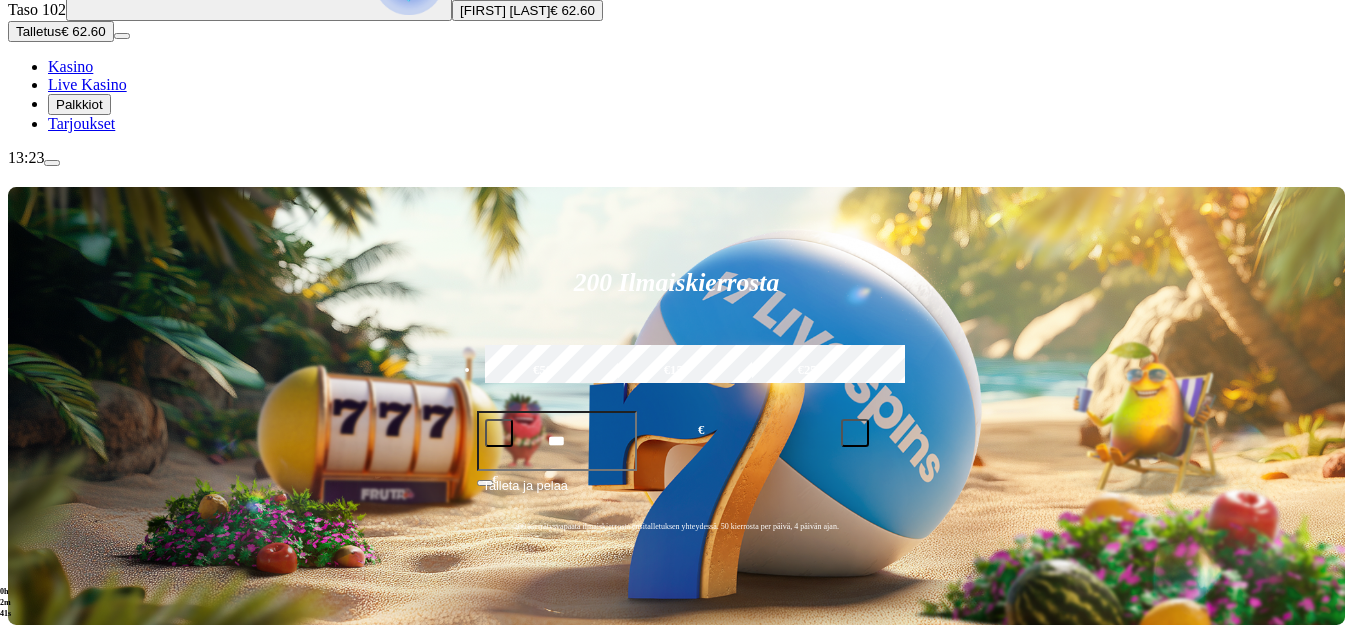 click at bounding box center (948, 723) 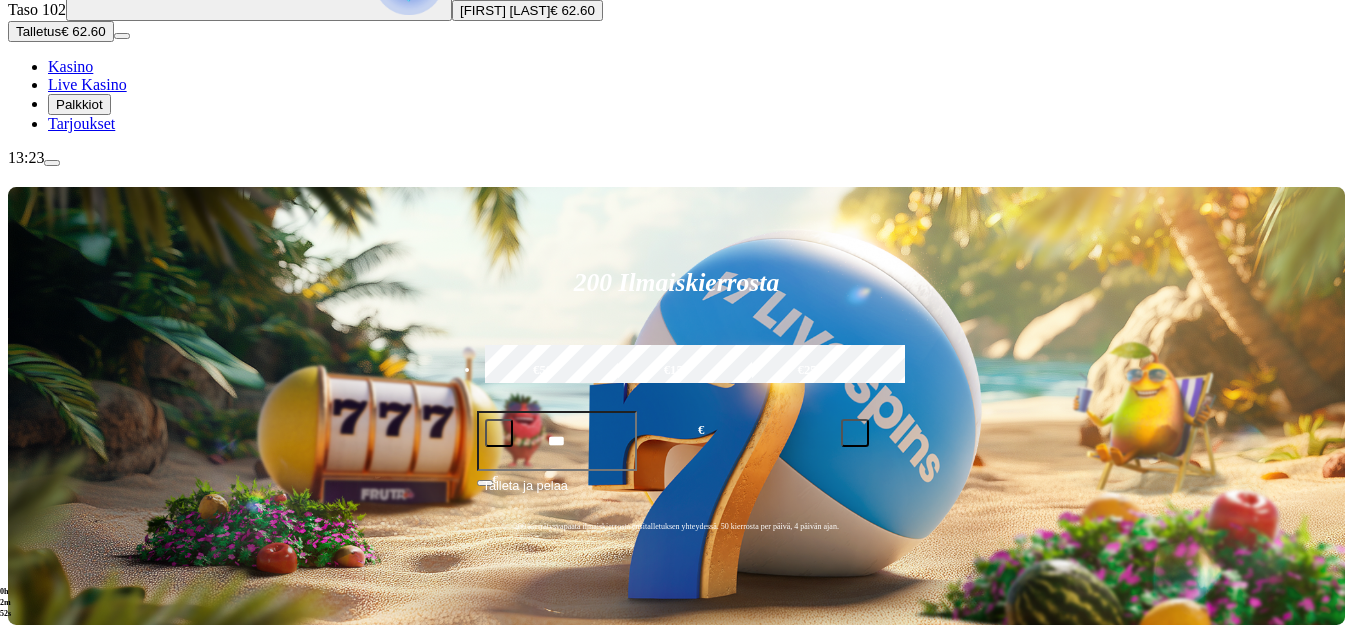 type on "******" 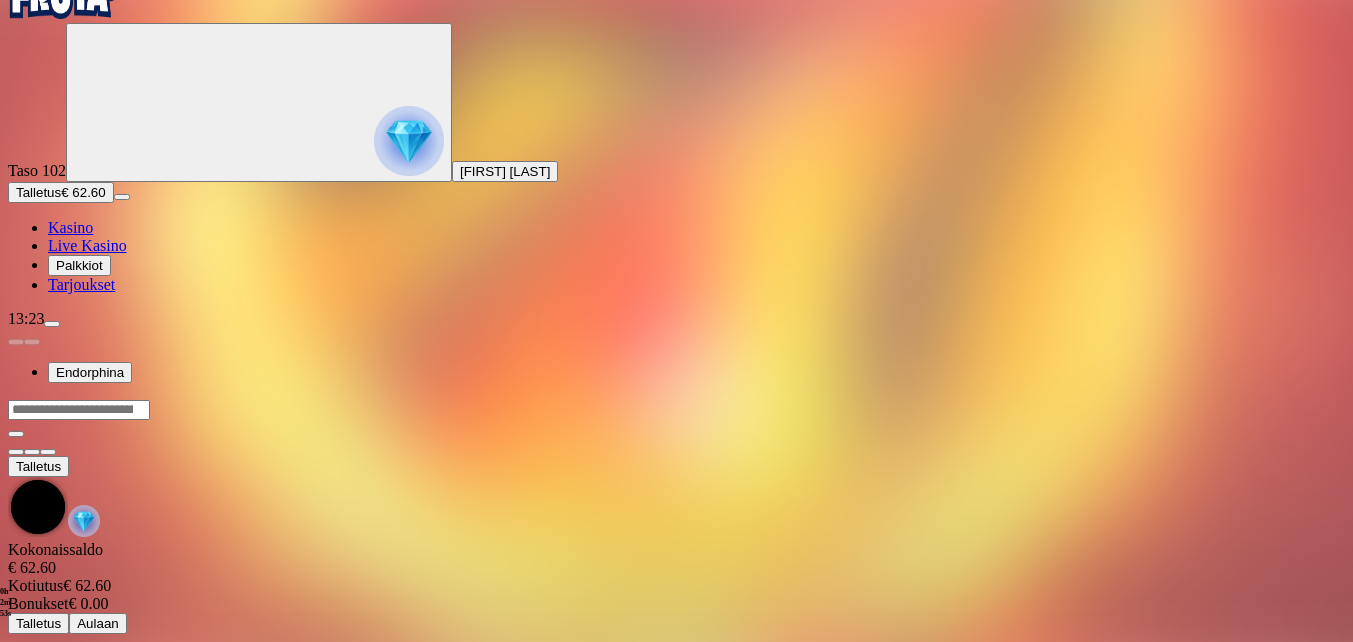 scroll, scrollTop: 0, scrollLeft: 0, axis: both 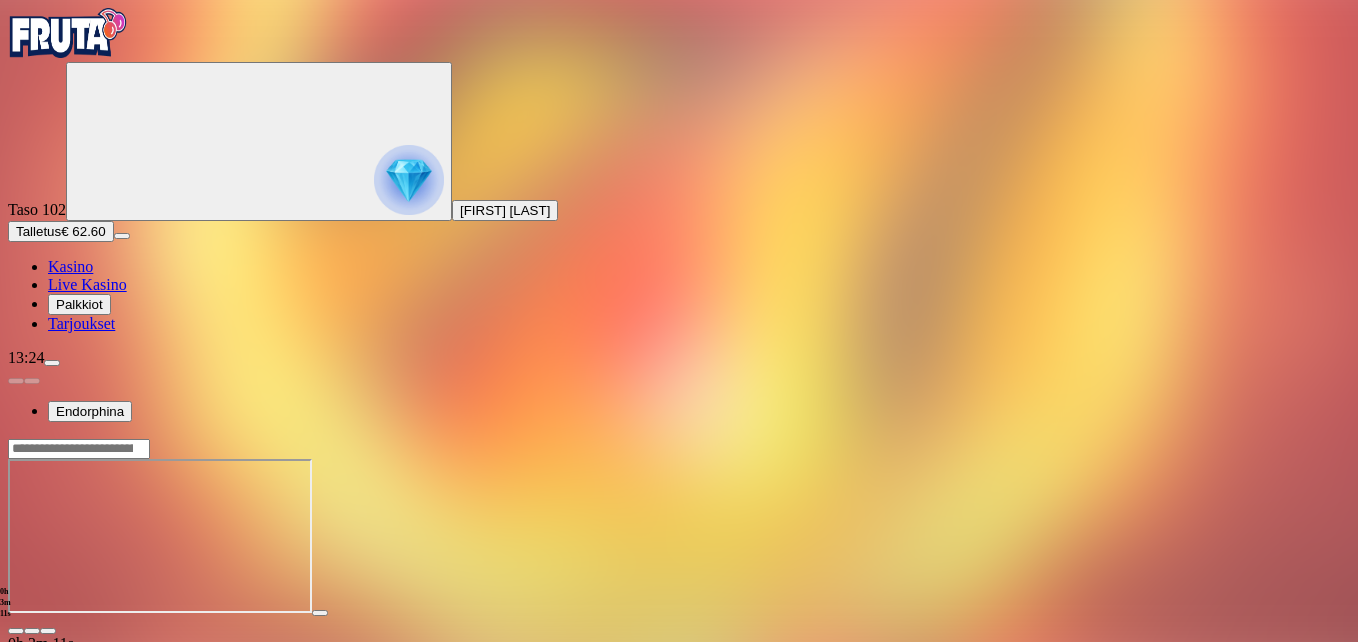 click at bounding box center [48, 631] 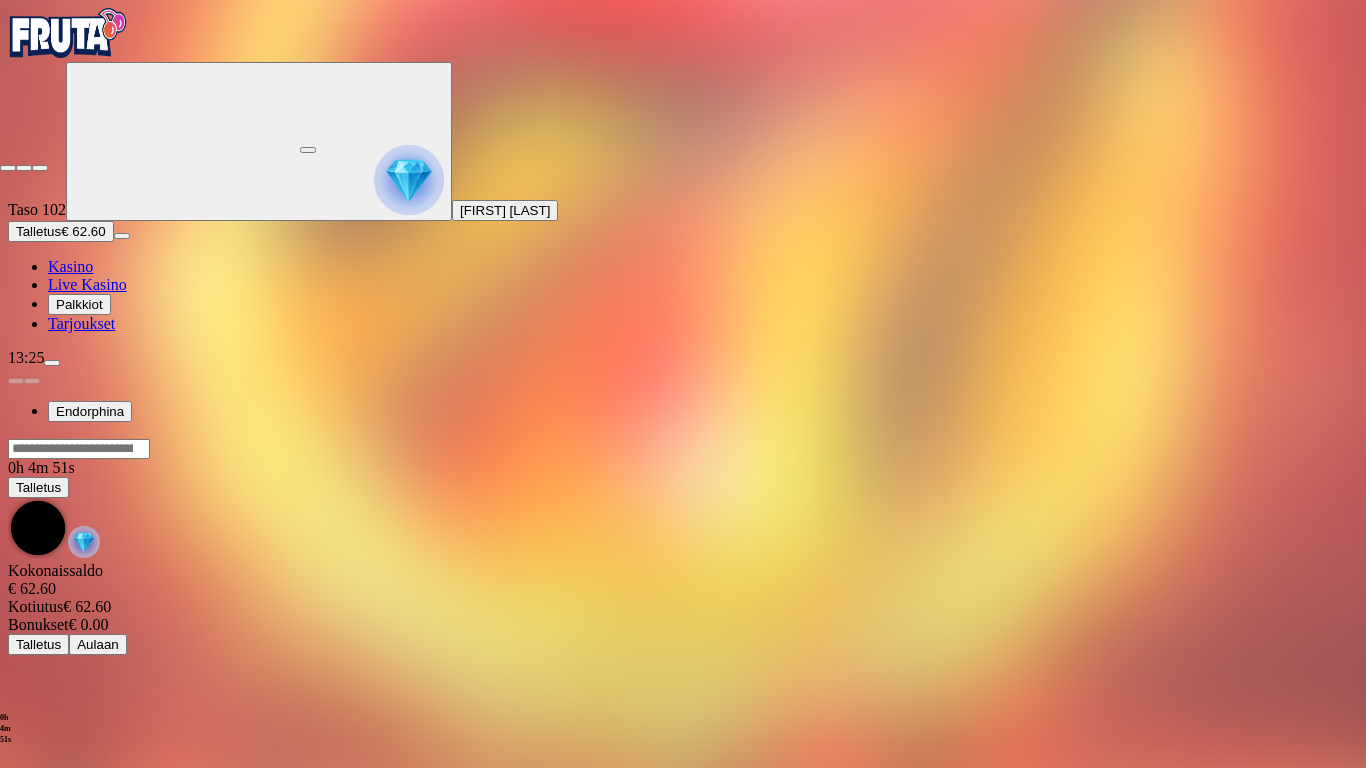 click at bounding box center [8, 168] 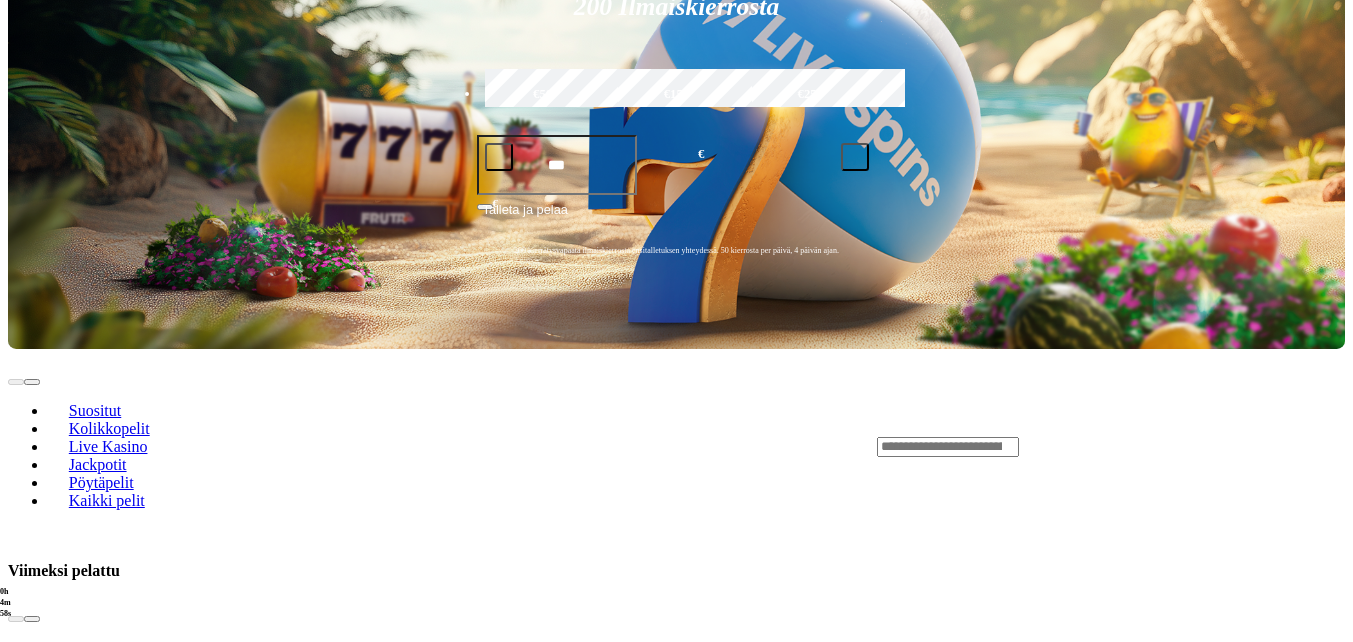scroll, scrollTop: 600, scrollLeft: 0, axis: vertical 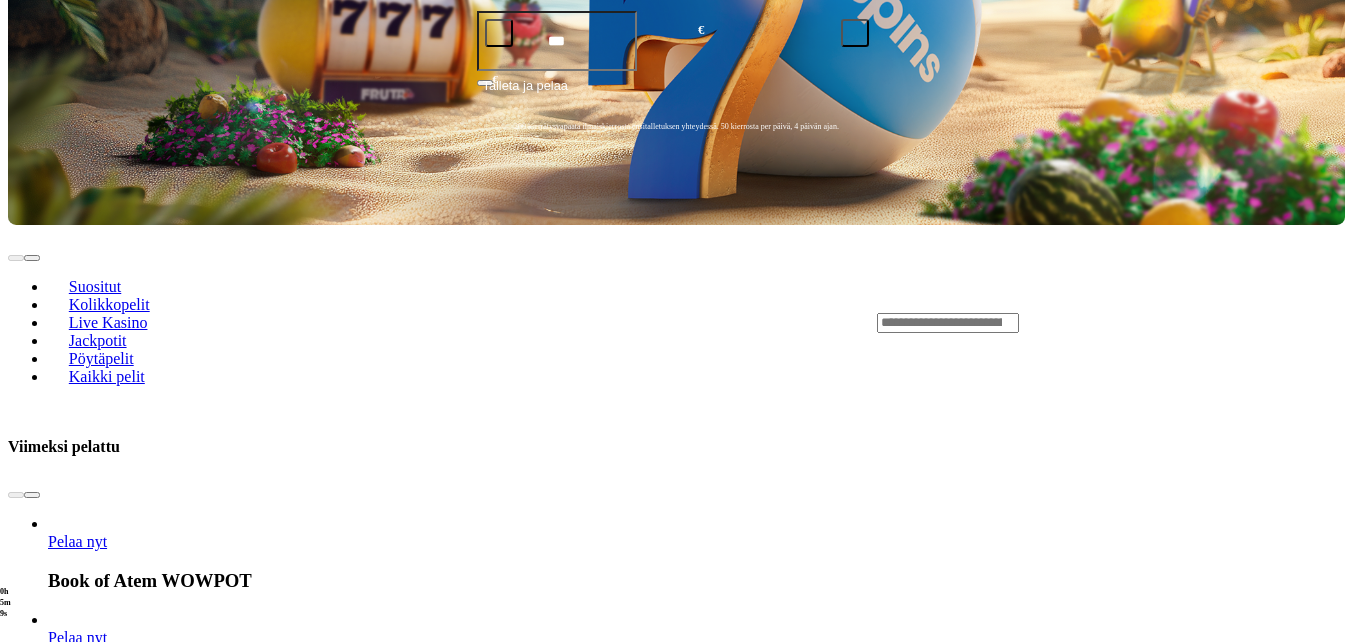 click on "Pelaa nyt" at bounding box center (77, 3236) 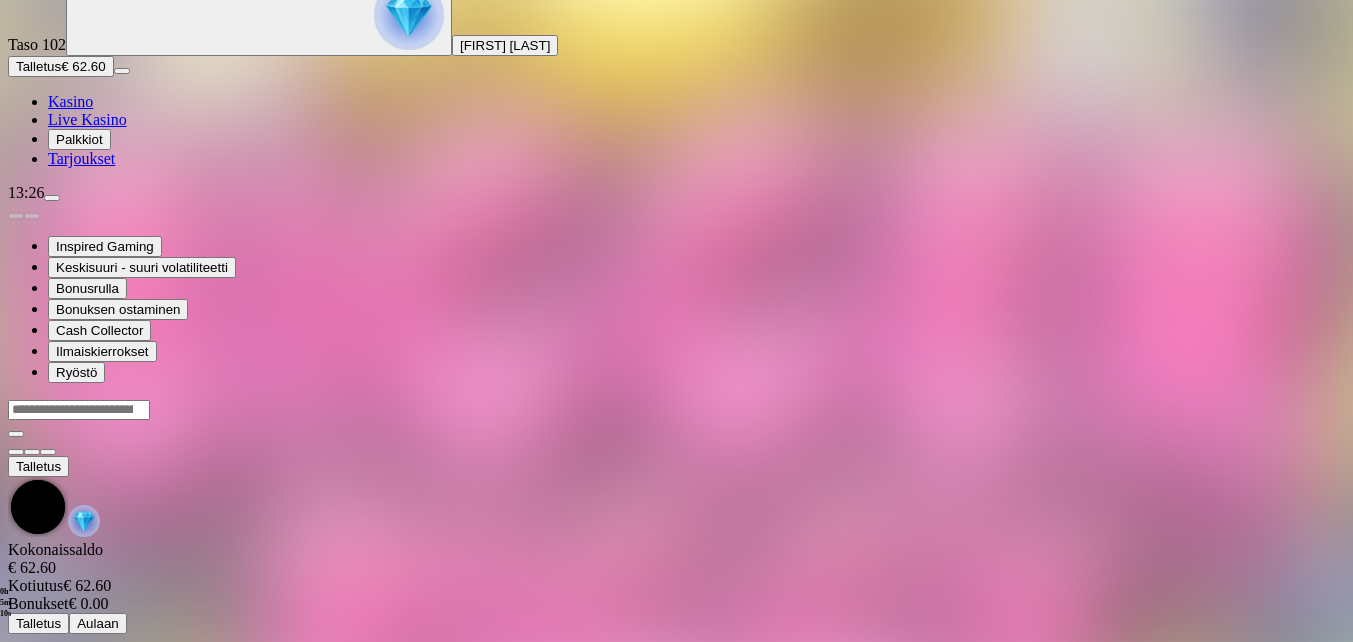scroll, scrollTop: 0, scrollLeft: 0, axis: both 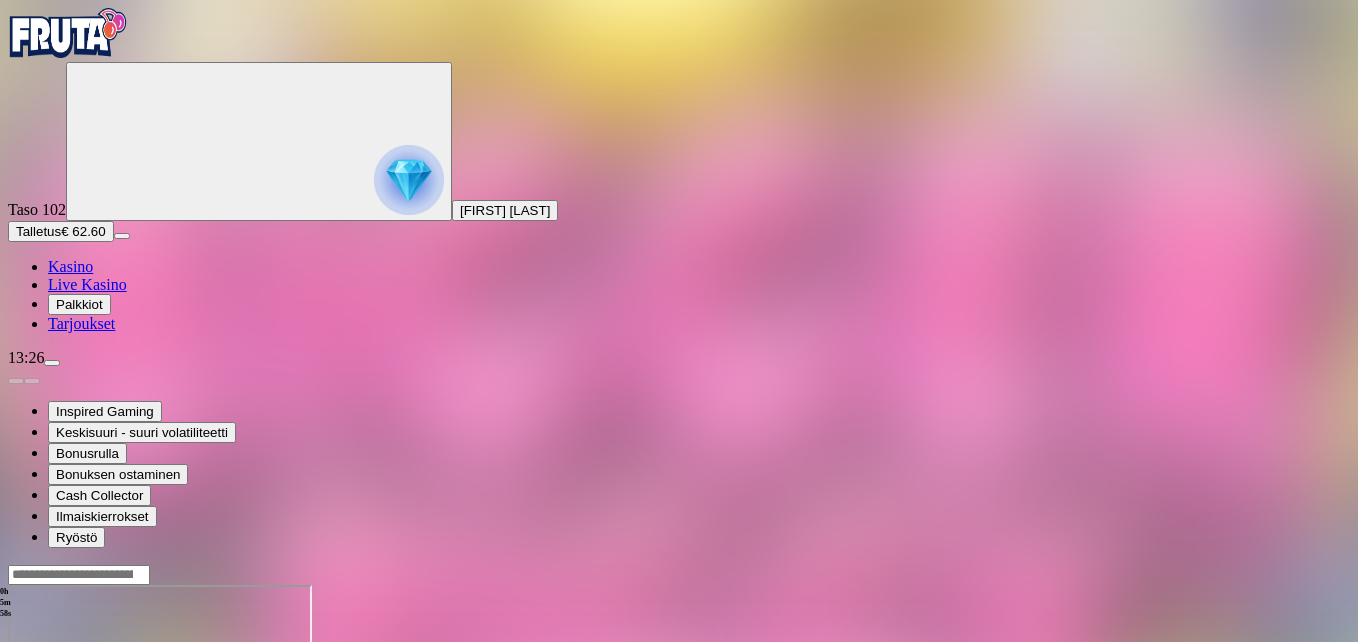 drag, startPoint x: 1240, startPoint y: 101, endPoint x: 1217, endPoint y: 244, distance: 144.83784 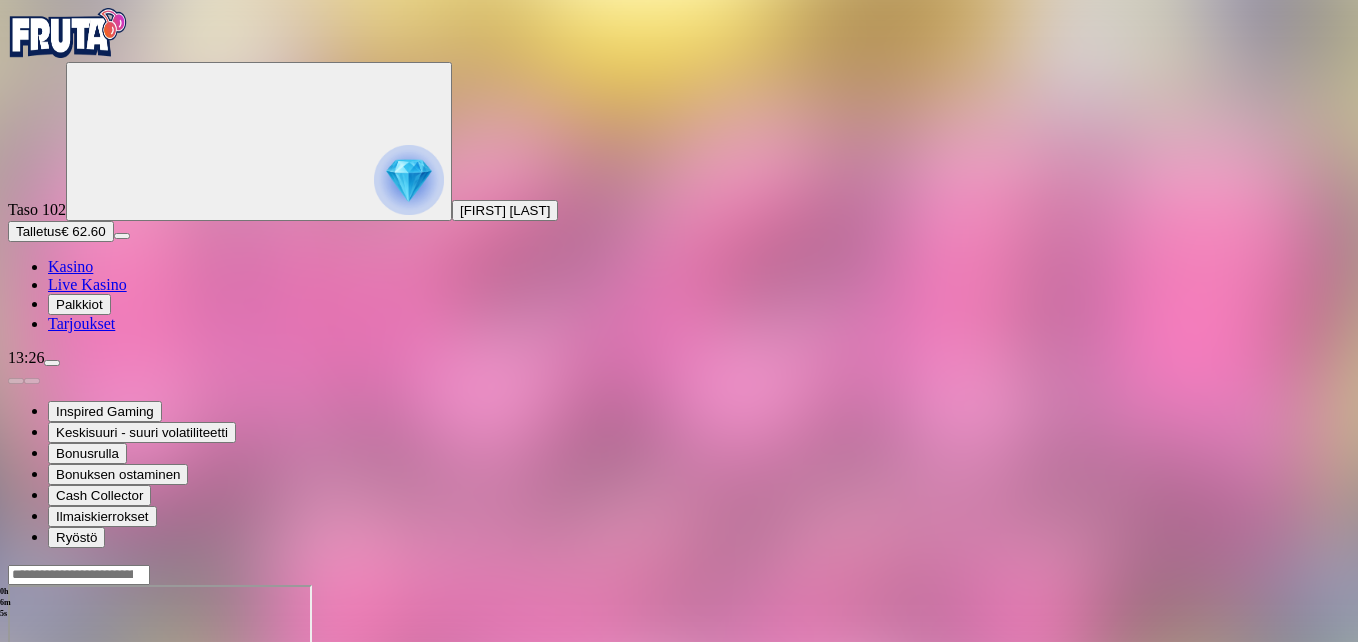 drag, startPoint x: 1245, startPoint y: 98, endPoint x: 513, endPoint y: 5, distance: 737.88416 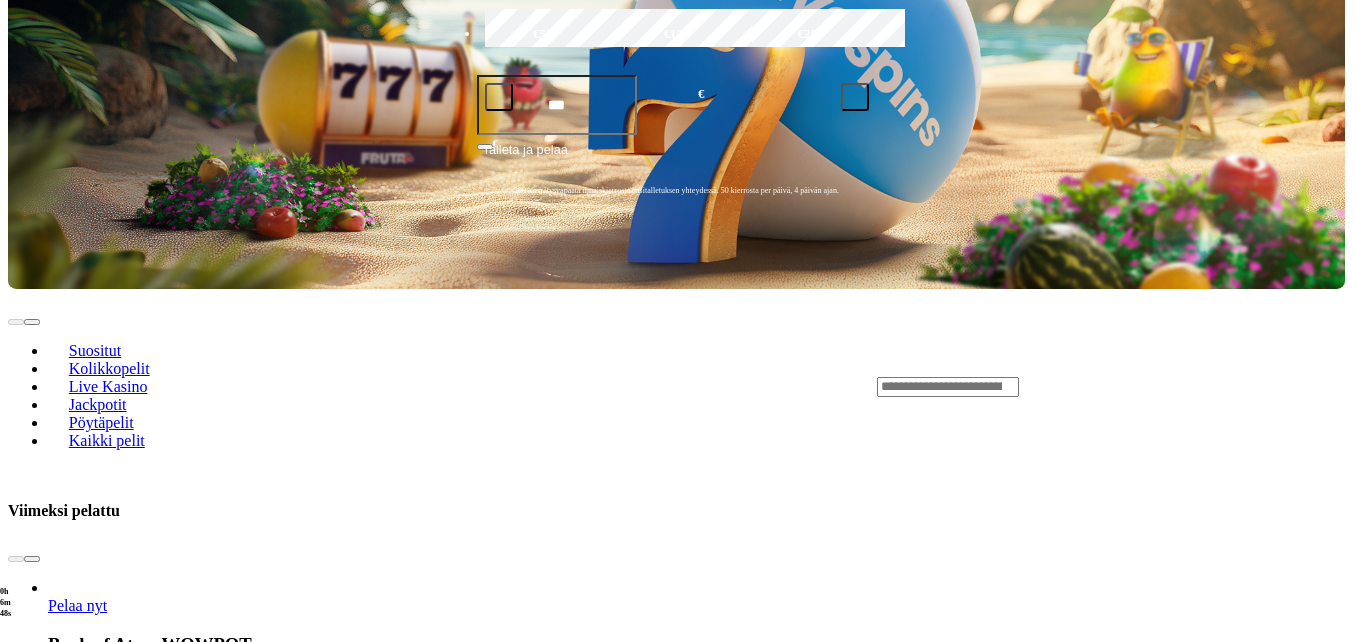 scroll, scrollTop: 900, scrollLeft: 0, axis: vertical 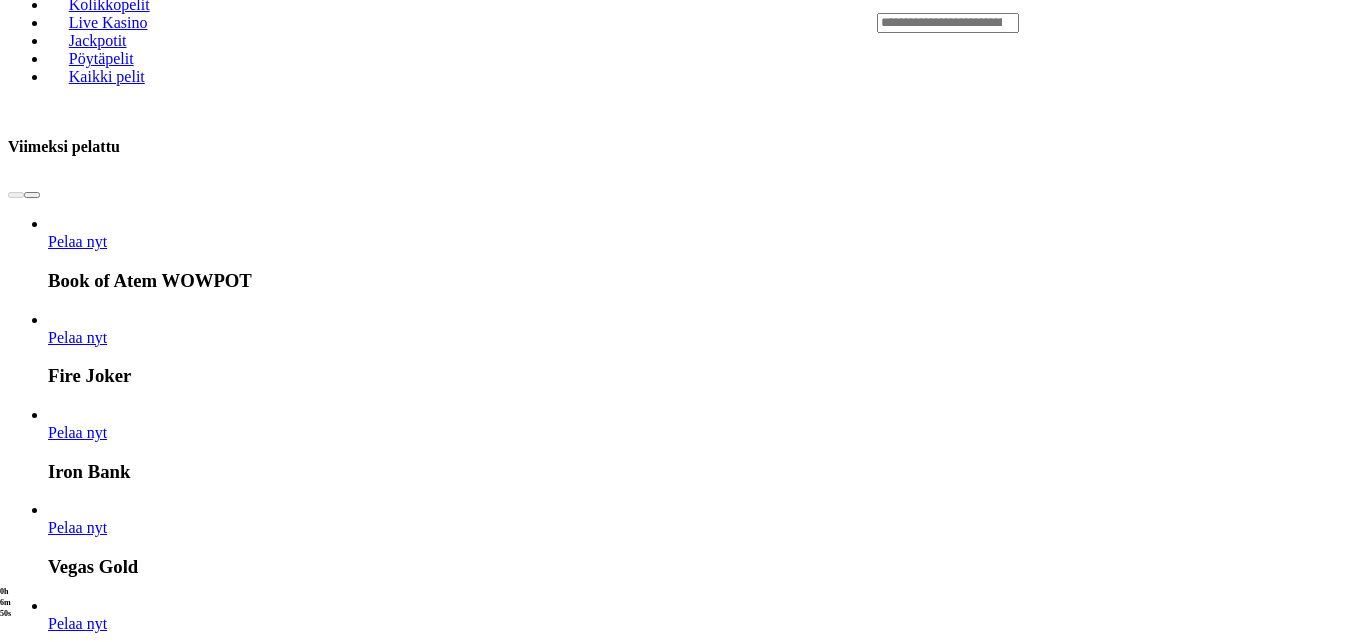 click on "Pelaa nyt" at bounding box center [77, 2936] 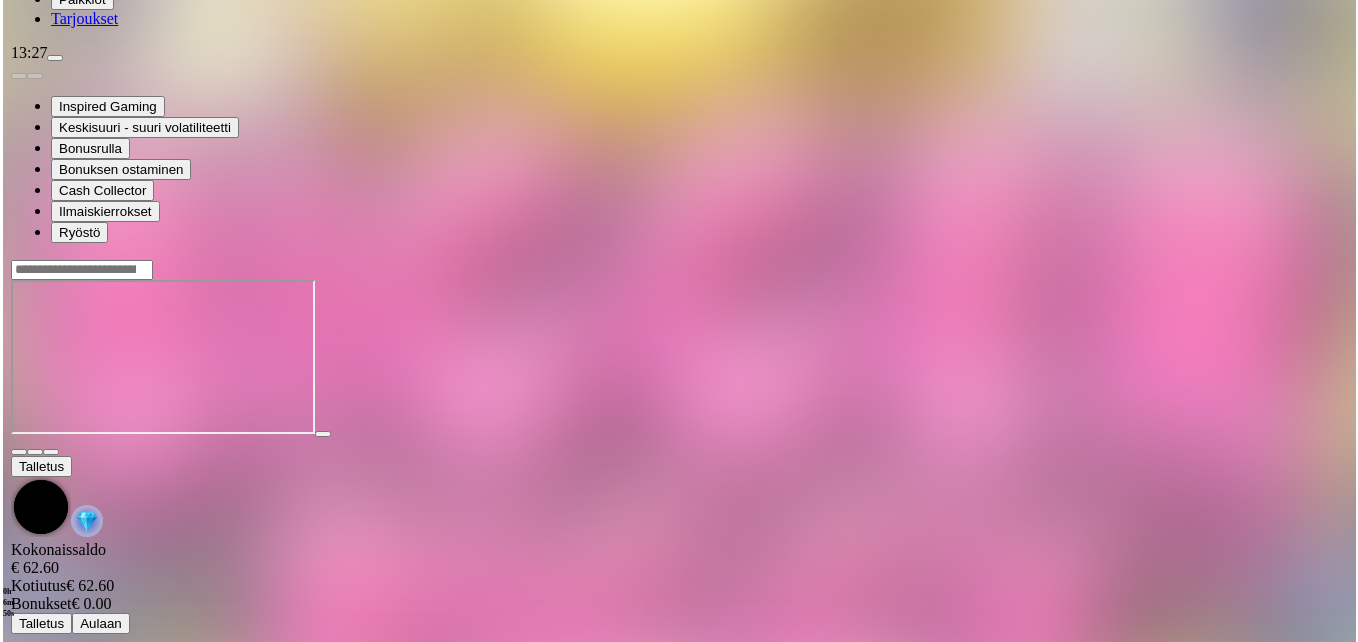 scroll, scrollTop: 0, scrollLeft: 0, axis: both 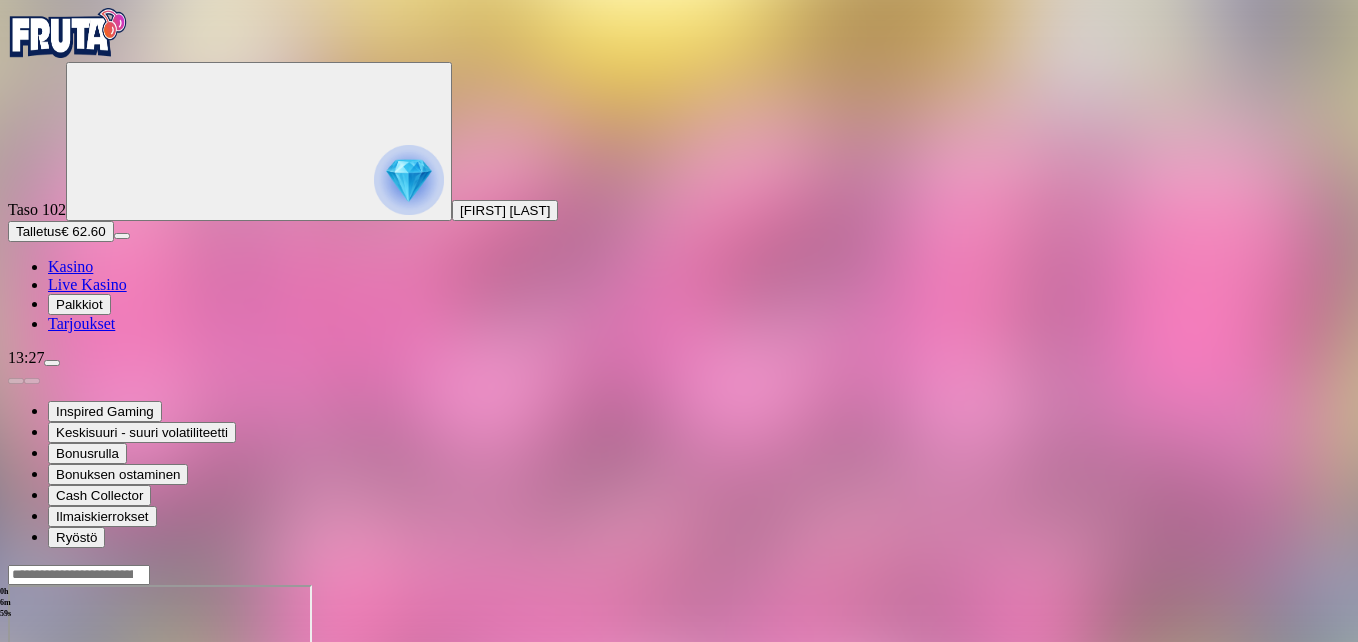 click at bounding box center [16, 757] 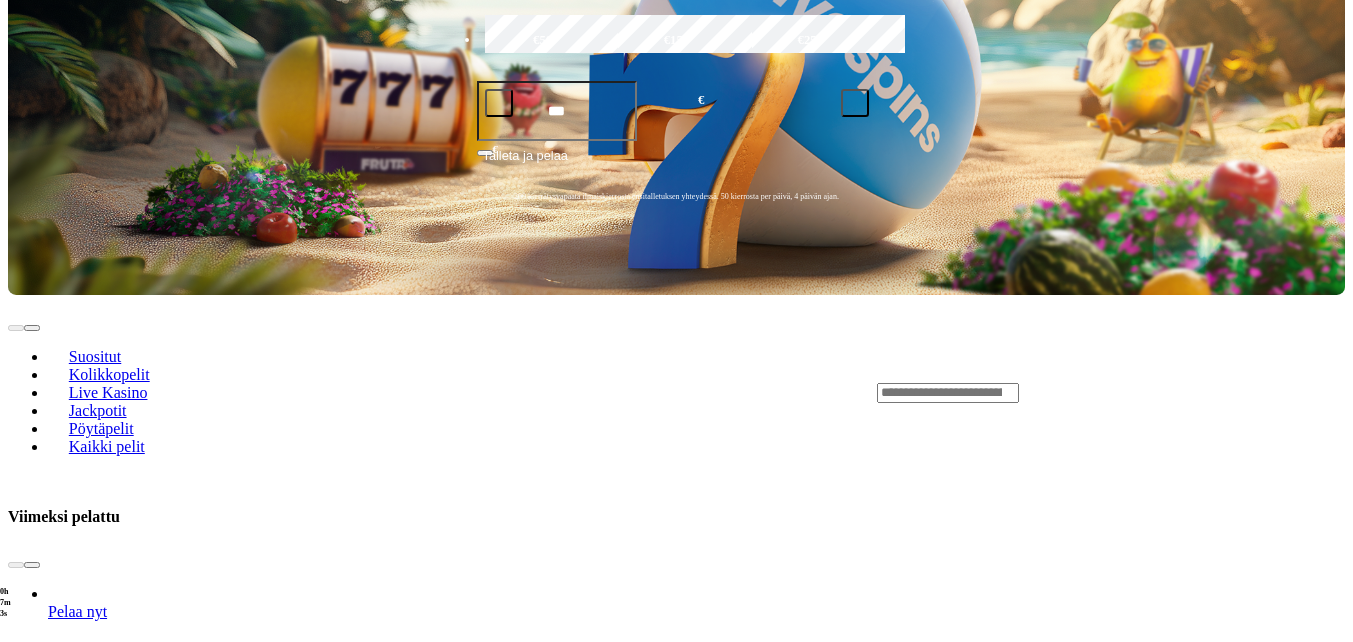 scroll, scrollTop: 600, scrollLeft: 0, axis: vertical 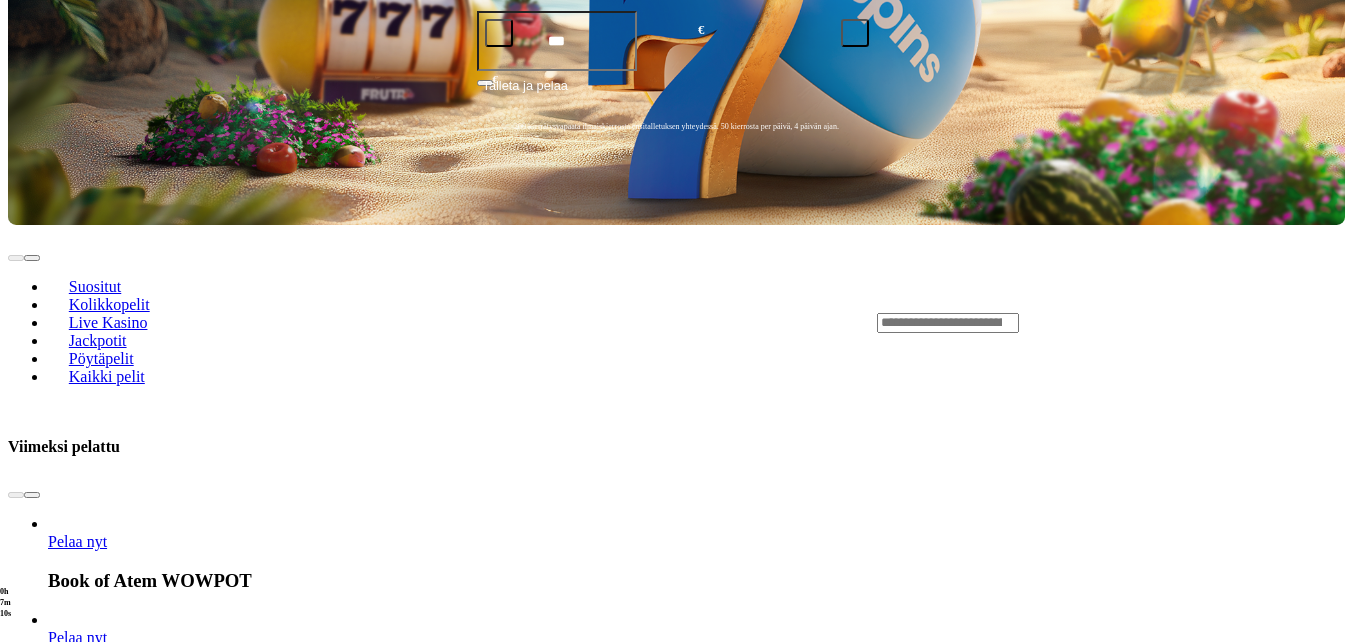 click on "Pelaa nyt" at bounding box center [77, 3236] 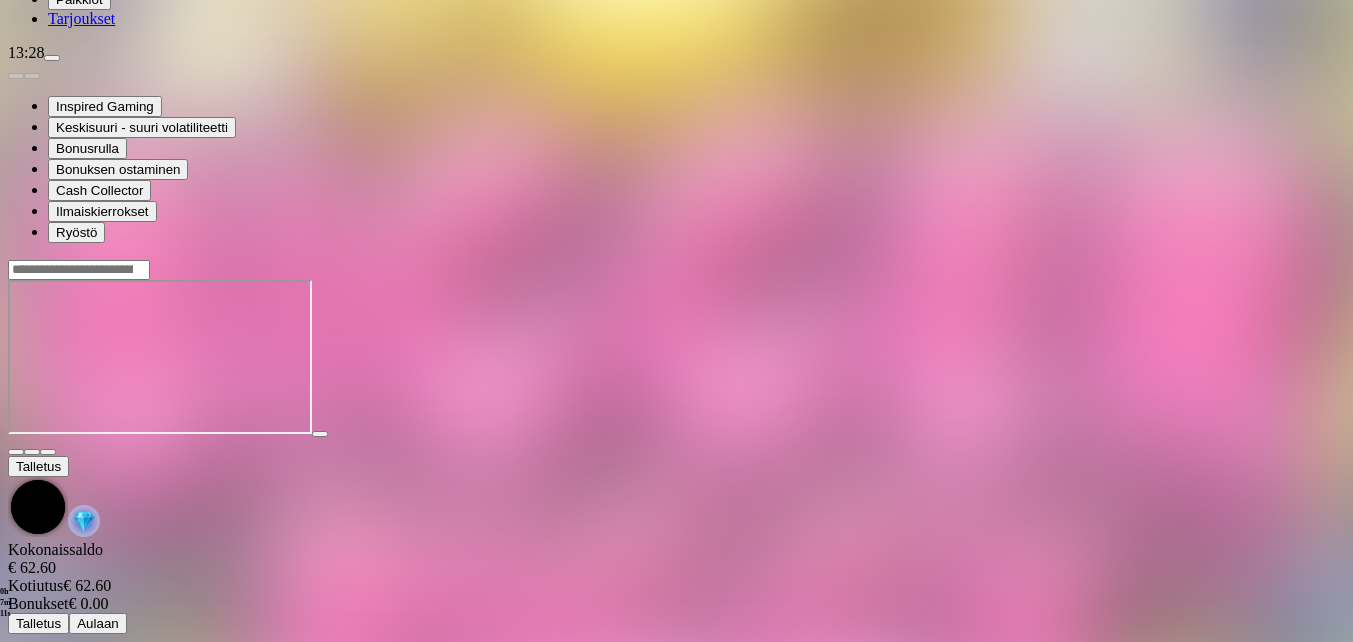 scroll, scrollTop: 0, scrollLeft: 0, axis: both 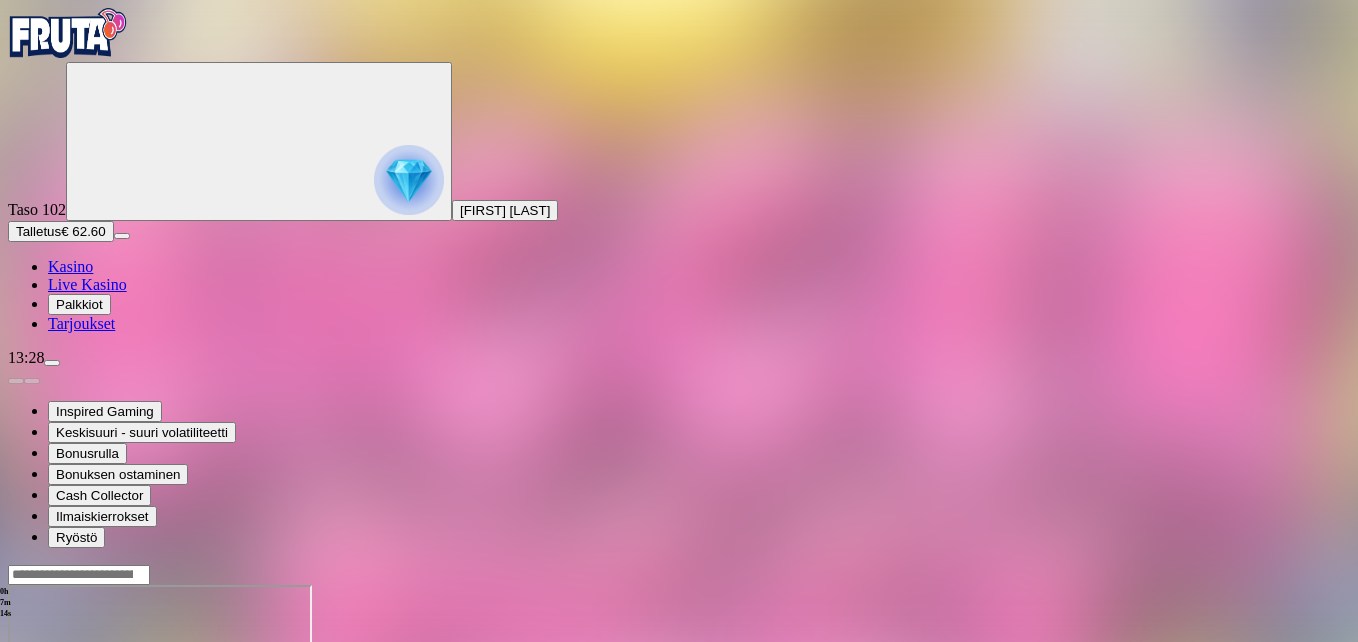 click at bounding box center [16, 757] 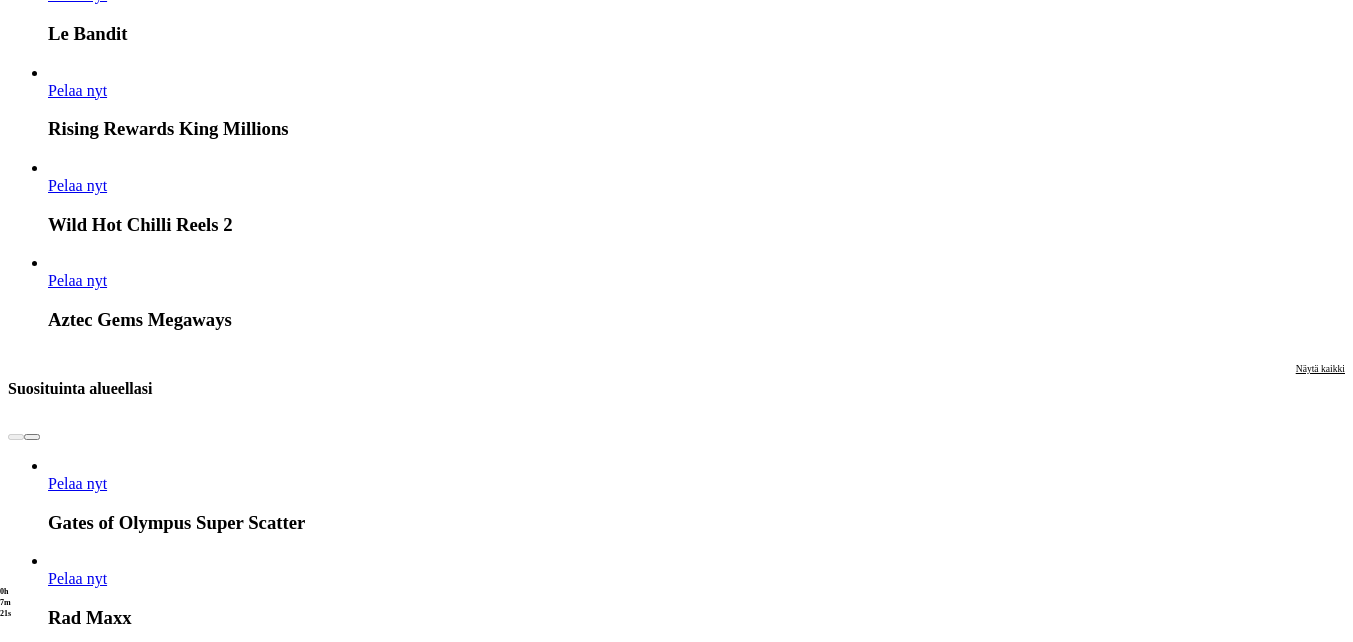 scroll, scrollTop: 1900, scrollLeft: 0, axis: vertical 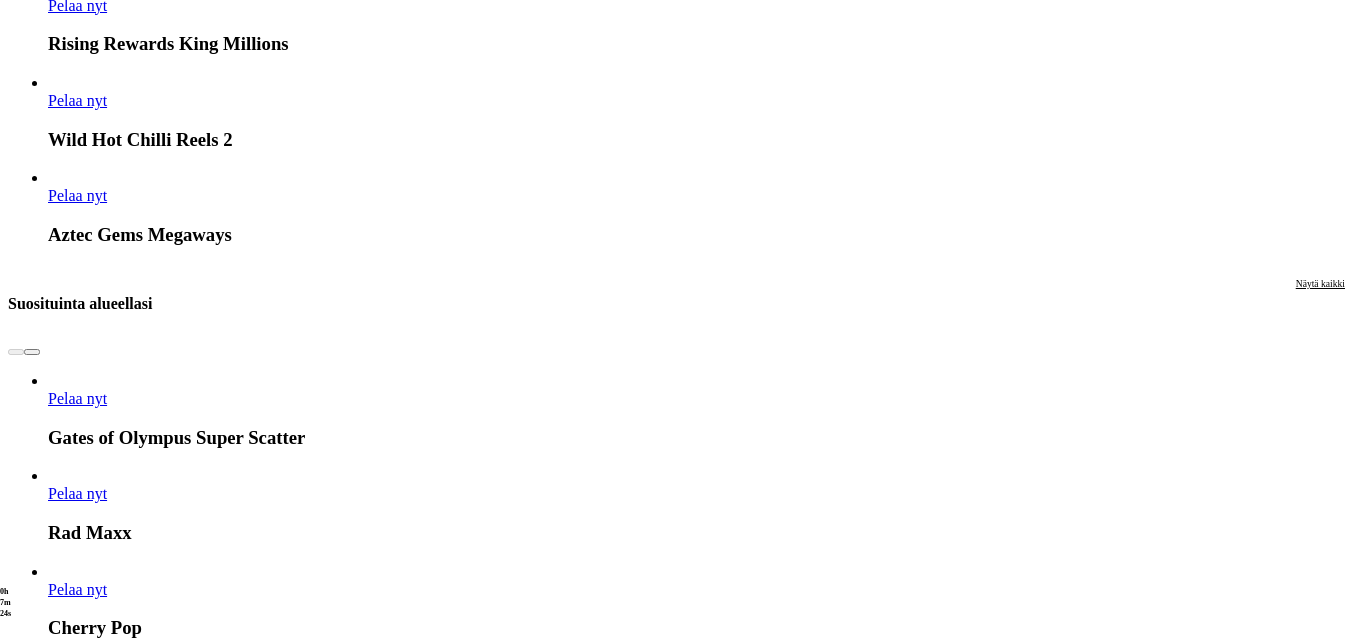 click on "Pelaa nyt" at bounding box center (77, 17562) 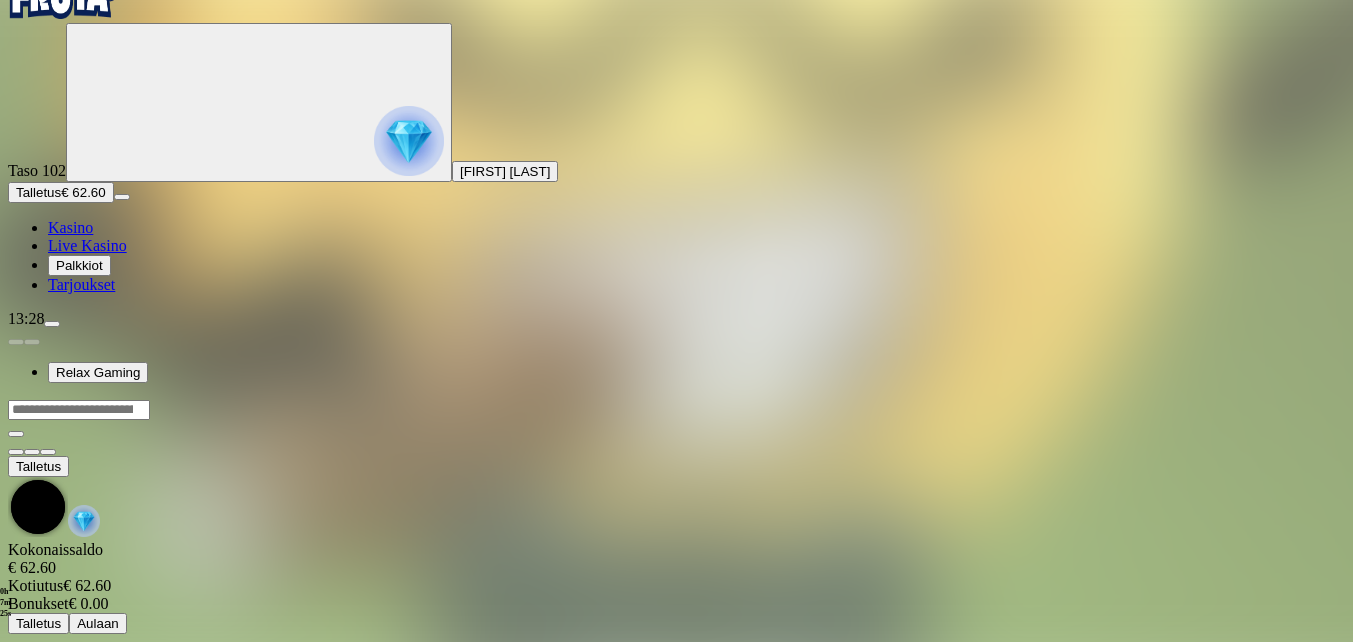 scroll, scrollTop: 0, scrollLeft: 0, axis: both 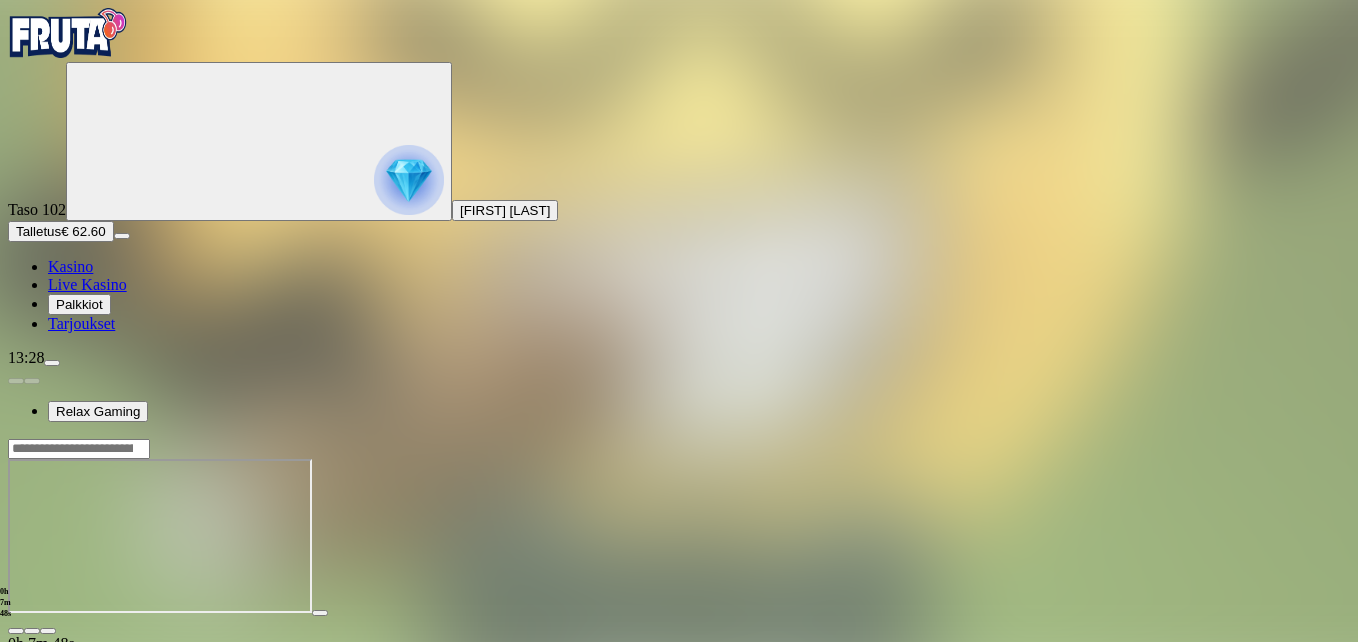 click at bounding box center (48, 631) 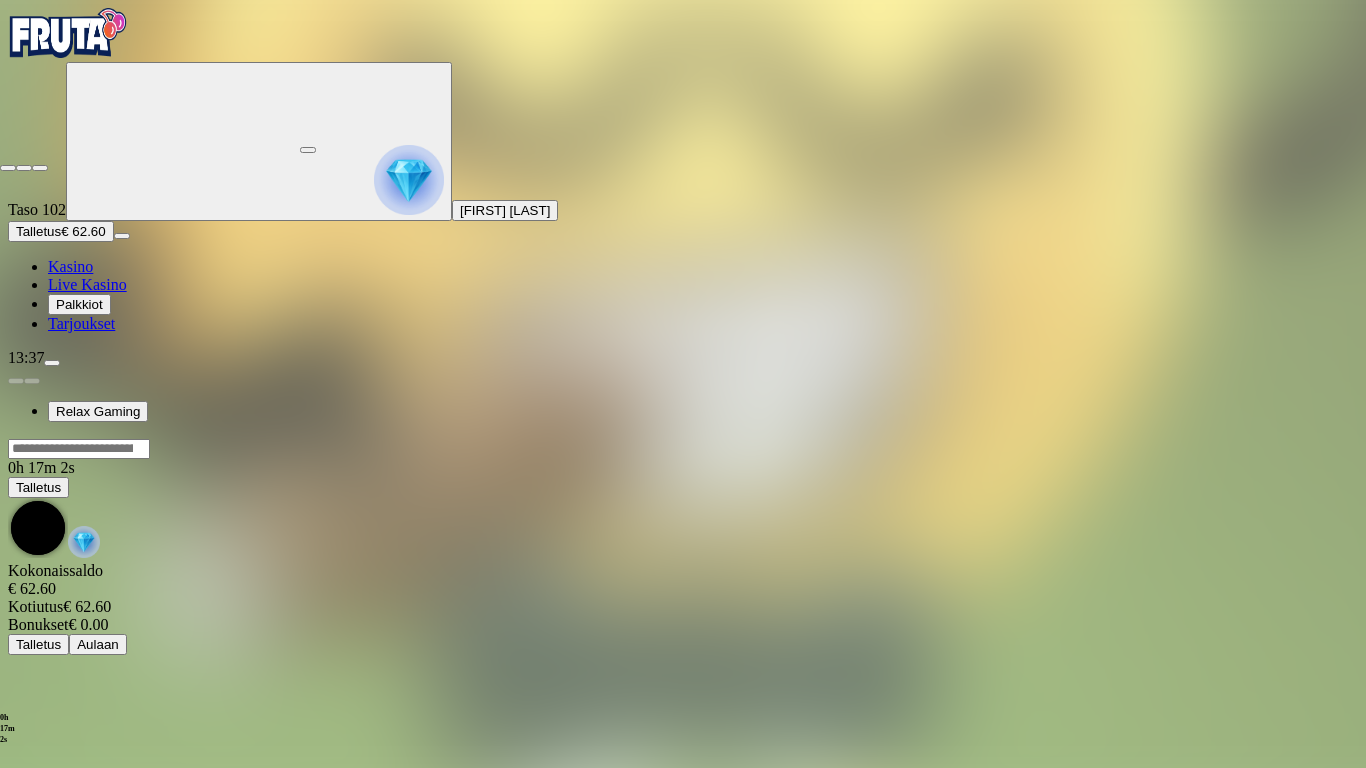 click at bounding box center (8, 168) 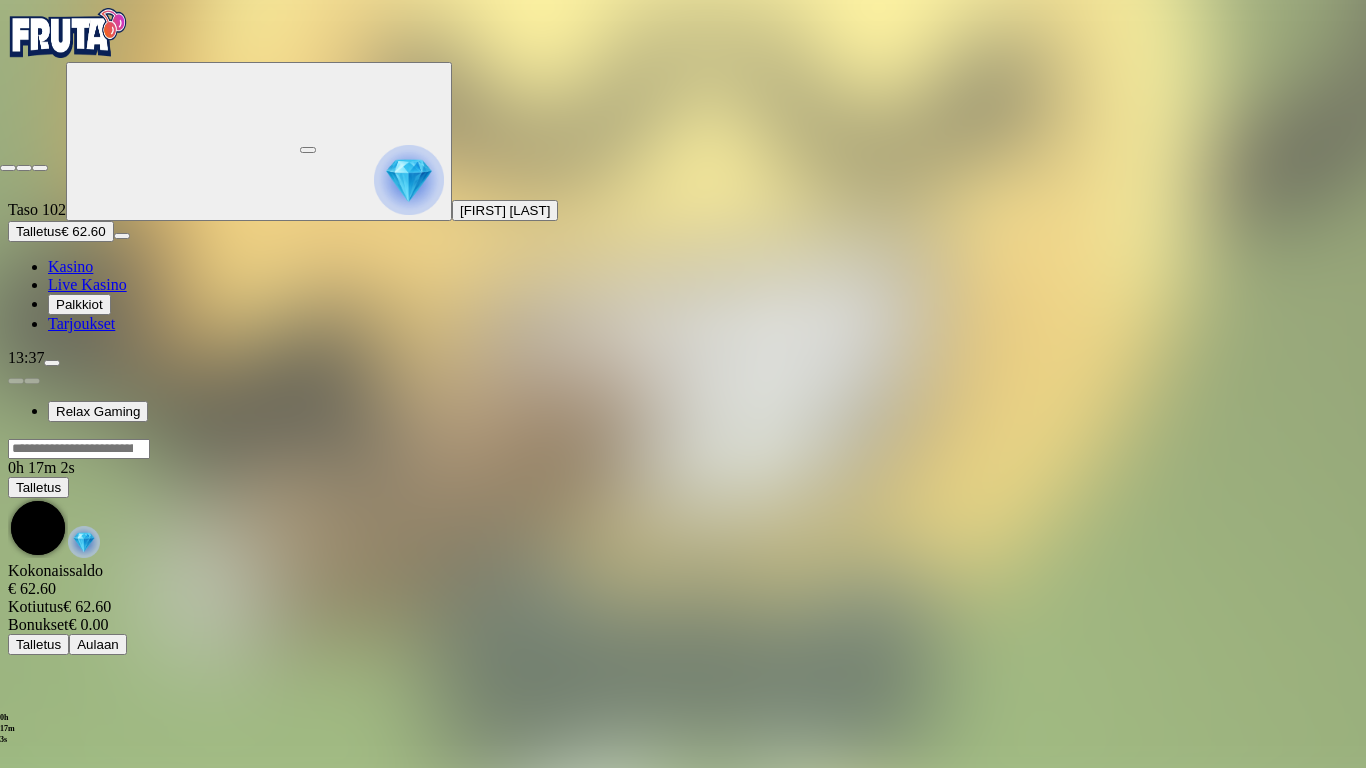 click on "0h 17m 2s Talletus Kokonaissaldo € 62.60 Kotiutus € 62.60 Bonukset € 0.00 Talletus Aulaan" at bounding box center (683, 546) 